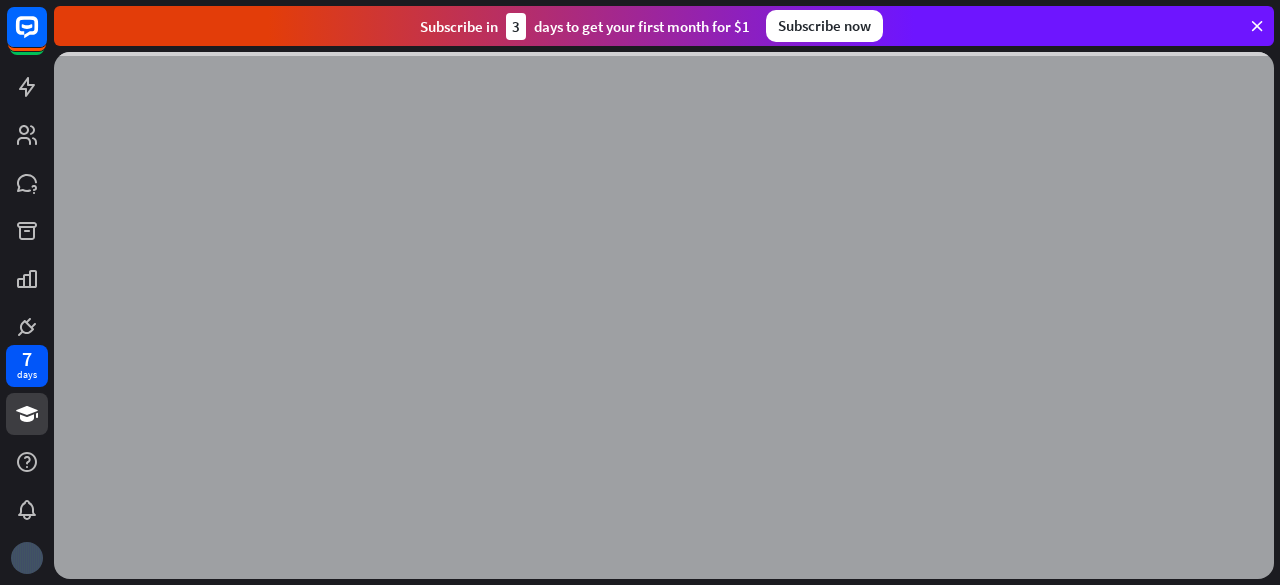 scroll, scrollTop: 0, scrollLeft: 0, axis: both 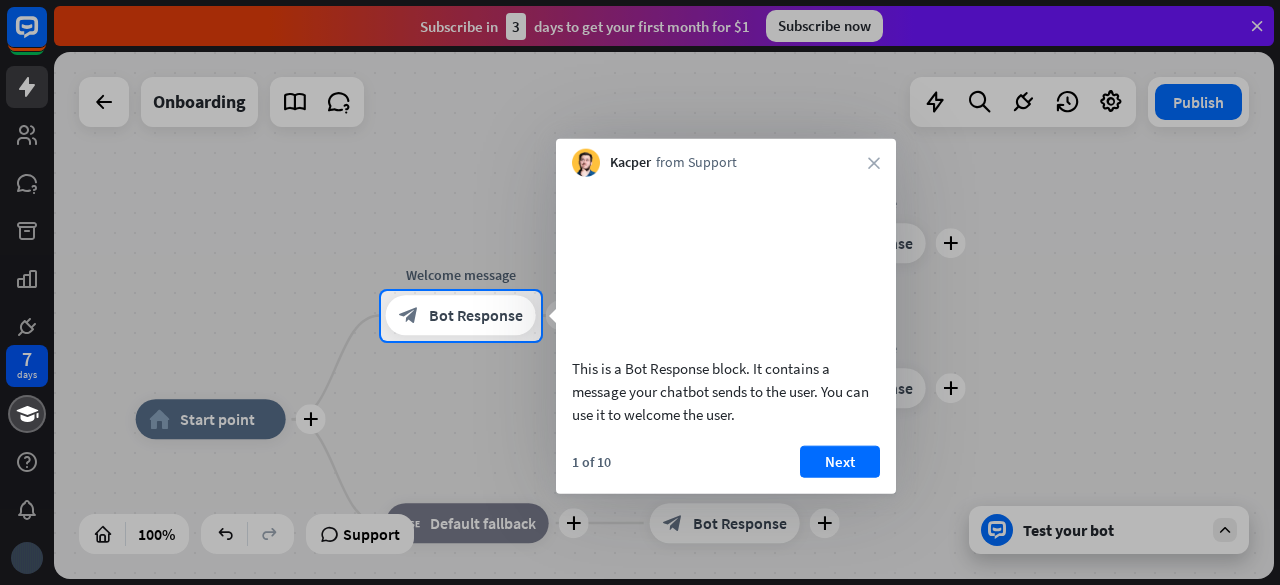 click on "close" at bounding box center (874, 163) 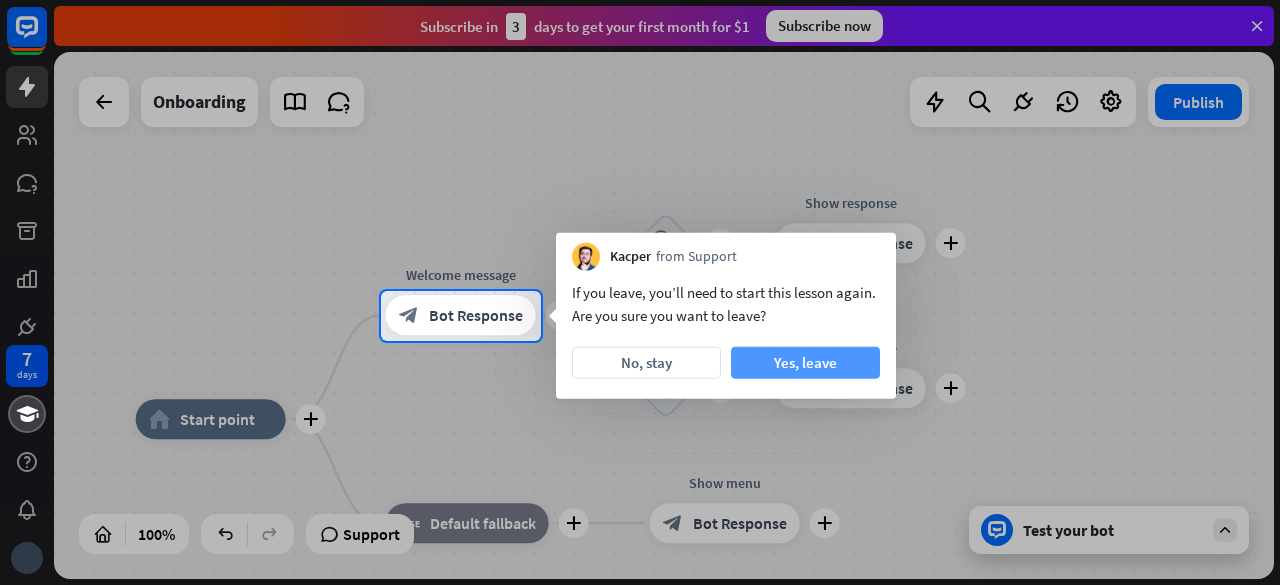 click on "Yes, leave" at bounding box center [805, 363] 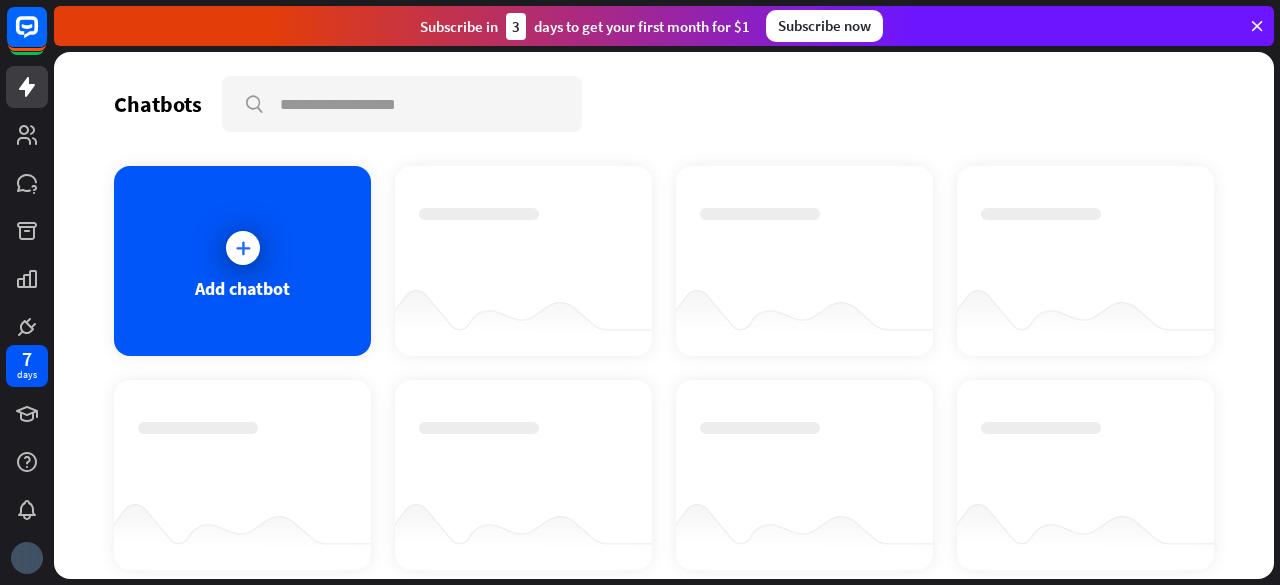 scroll, scrollTop: 0, scrollLeft: 0, axis: both 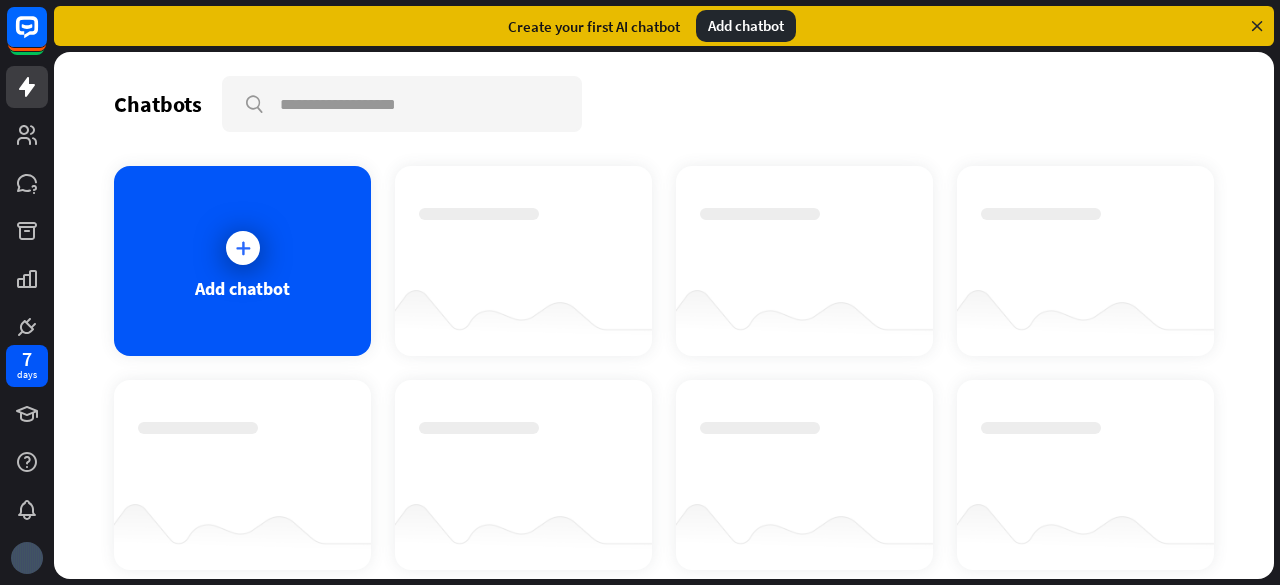 click on "Add chatbot" at bounding box center (746, 26) 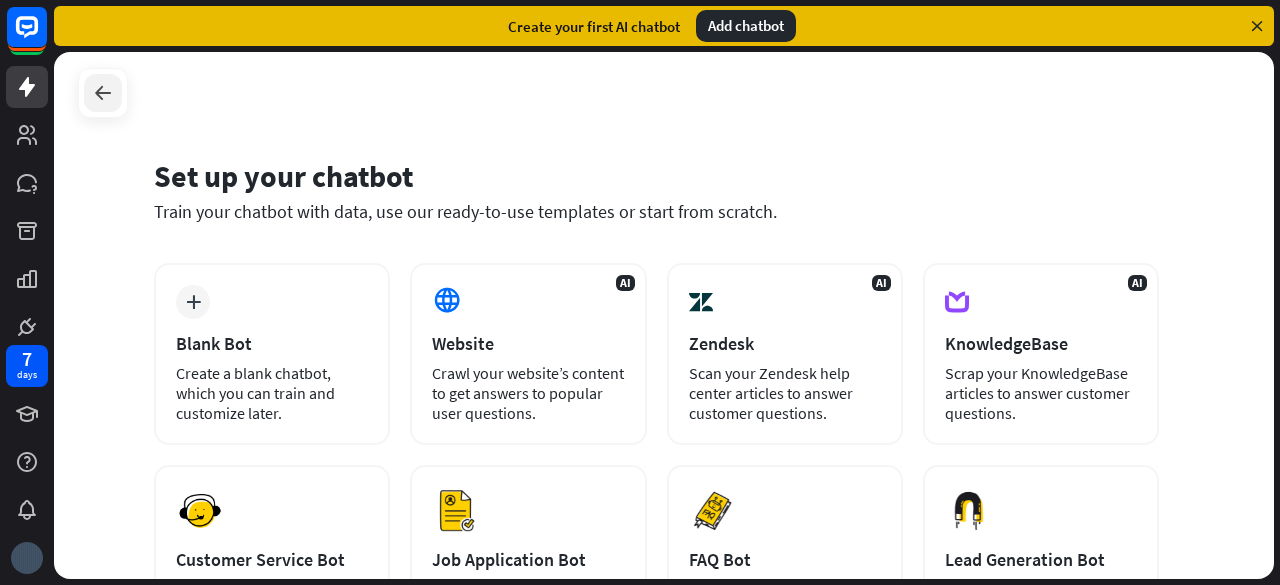 click at bounding box center [103, 93] 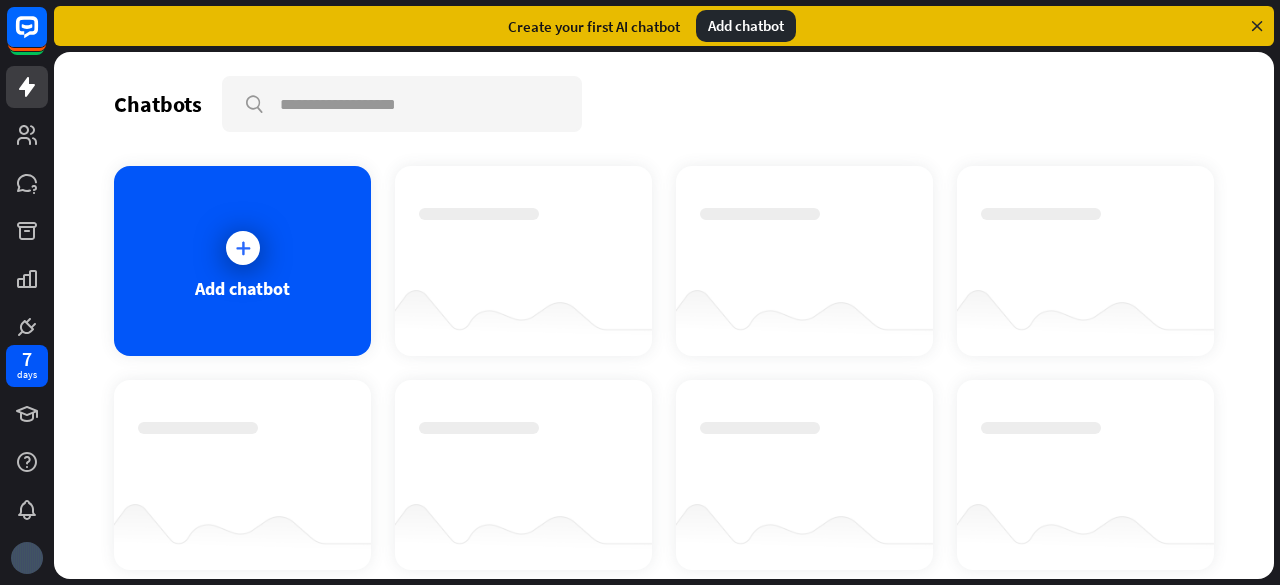 click on "Add chatbot" at bounding box center (746, 26) 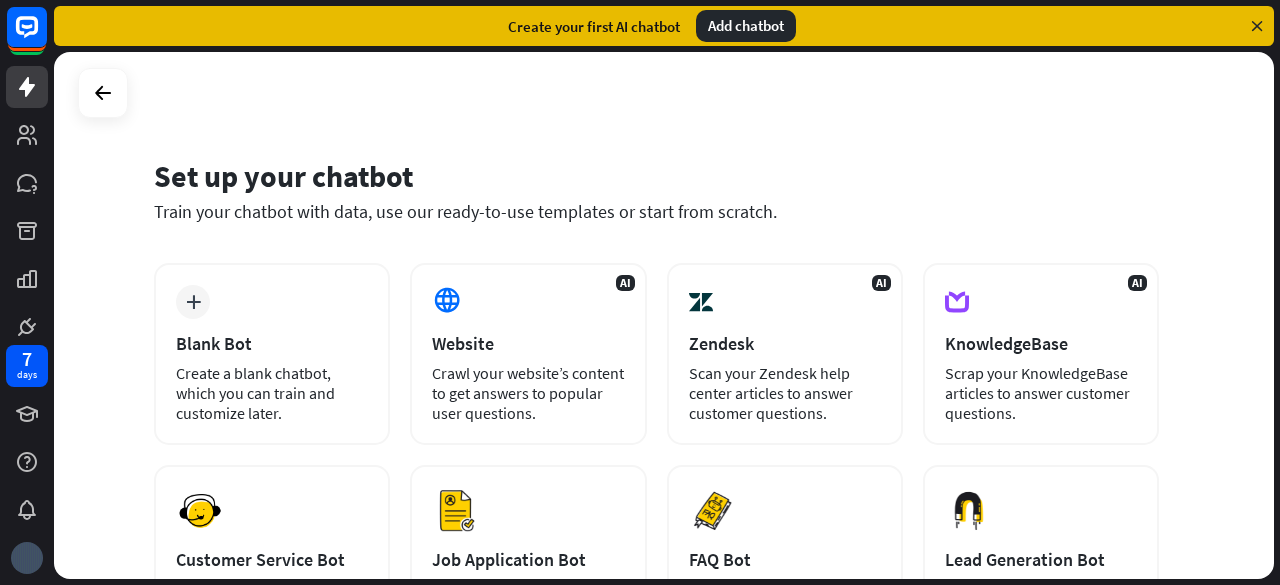 drag, startPoint x: 1277, startPoint y: 260, endPoint x: 1279, endPoint y: 360, distance: 100.02 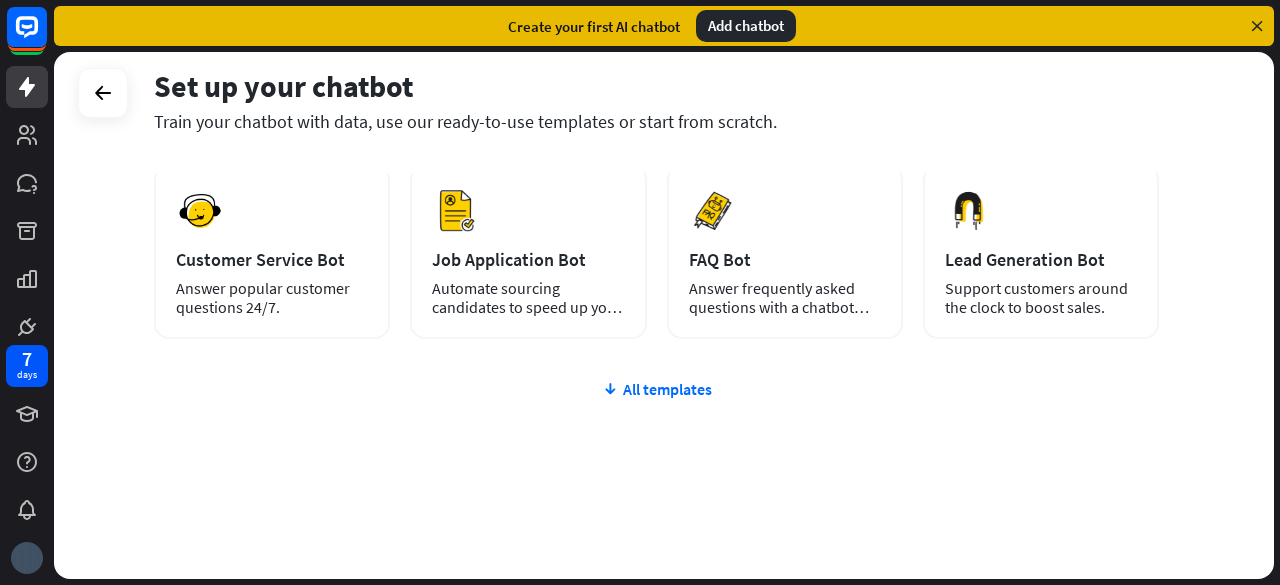 scroll, scrollTop: 0, scrollLeft: 0, axis: both 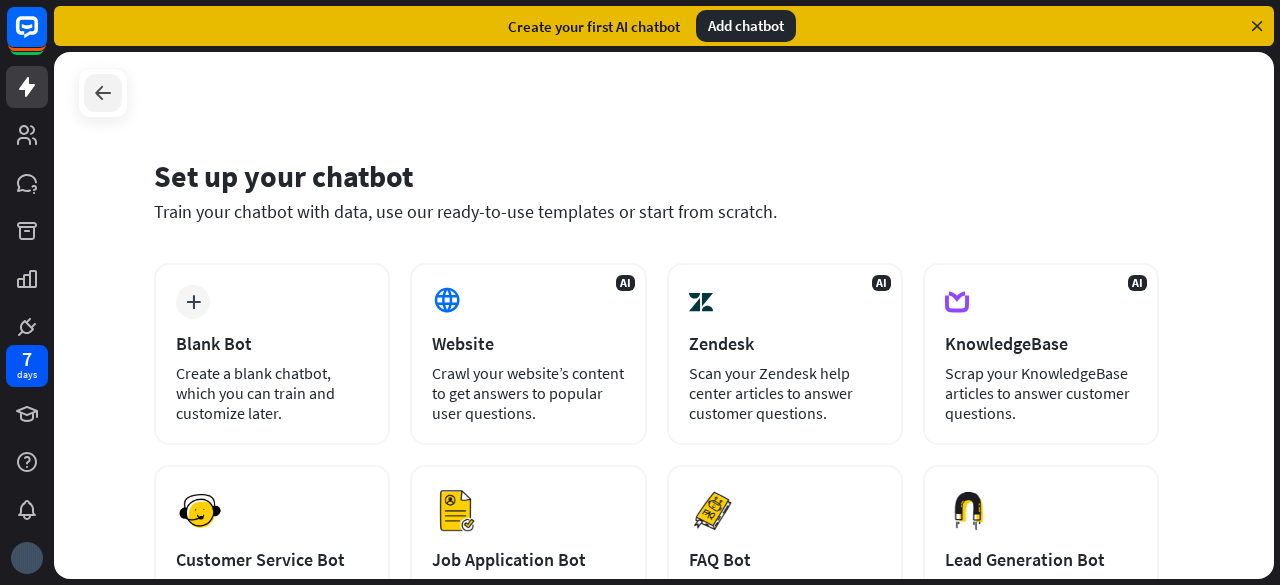 click at bounding box center (103, 93) 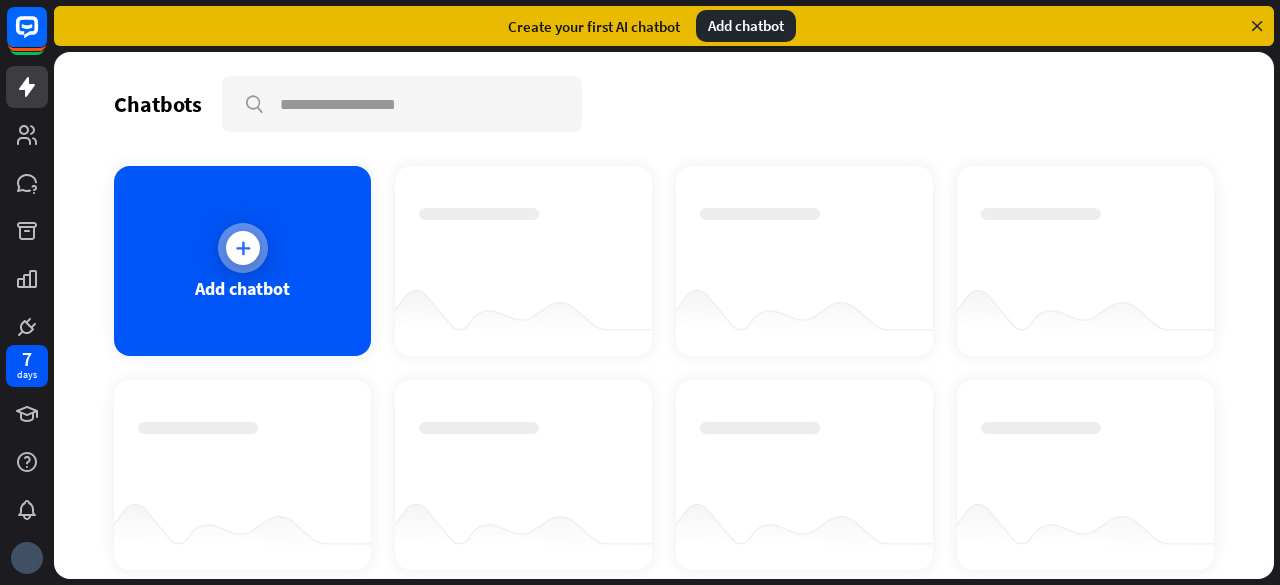 click at bounding box center (243, 248) 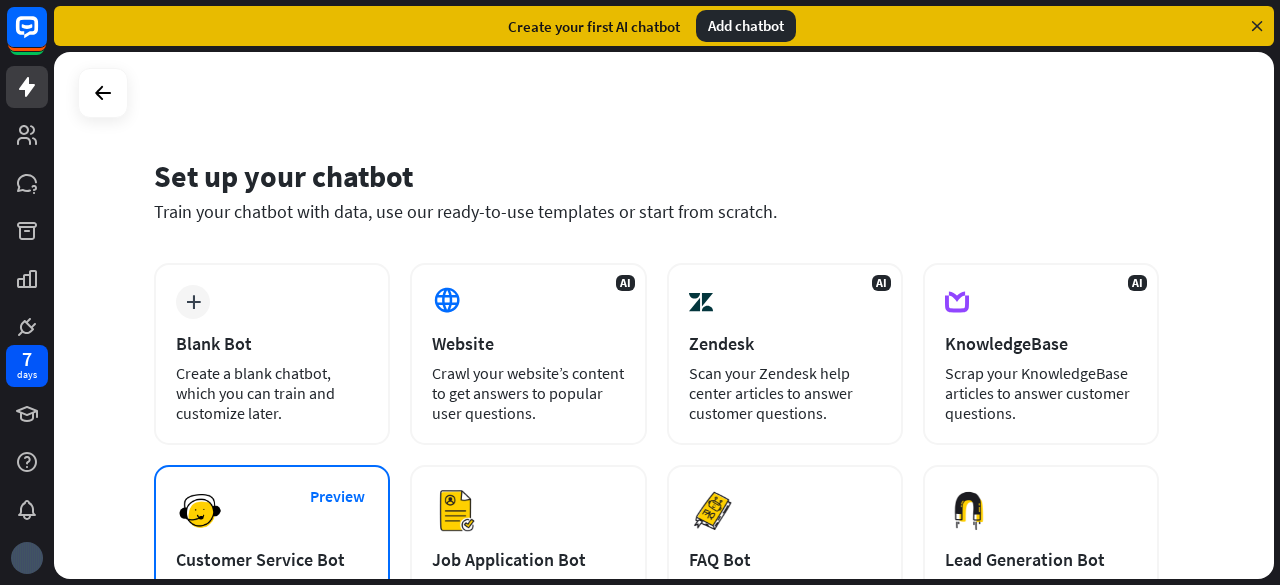 click on "Preview
Customer Service Bot
Answer popular customer questions 24/7." at bounding box center [272, 552] 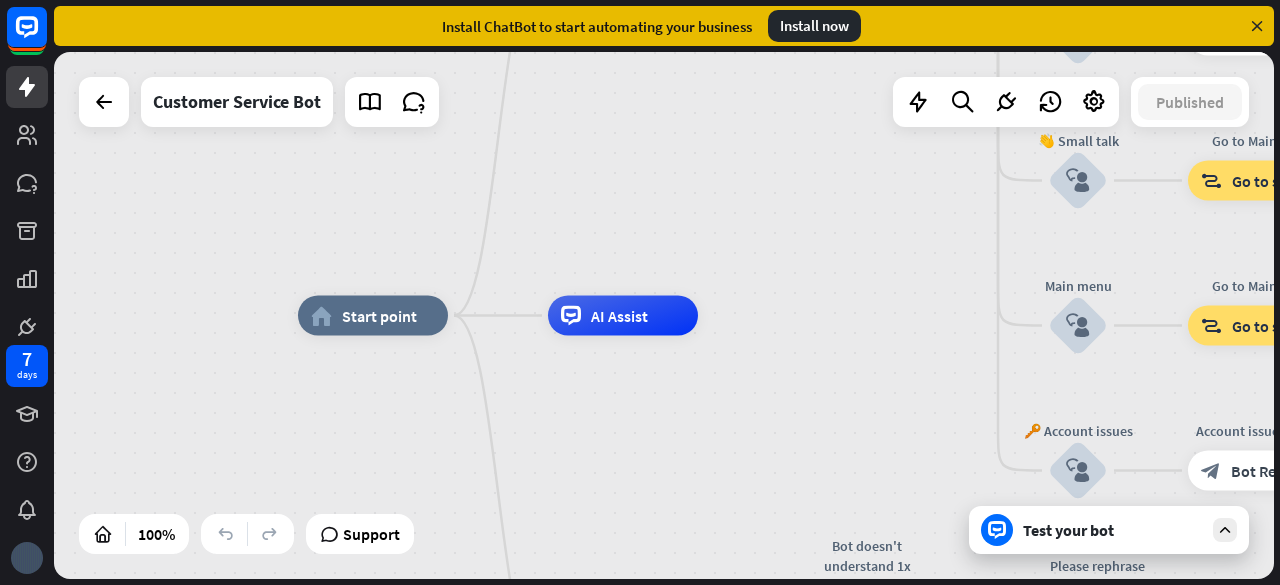 click on "Test your bot" at bounding box center (1113, 530) 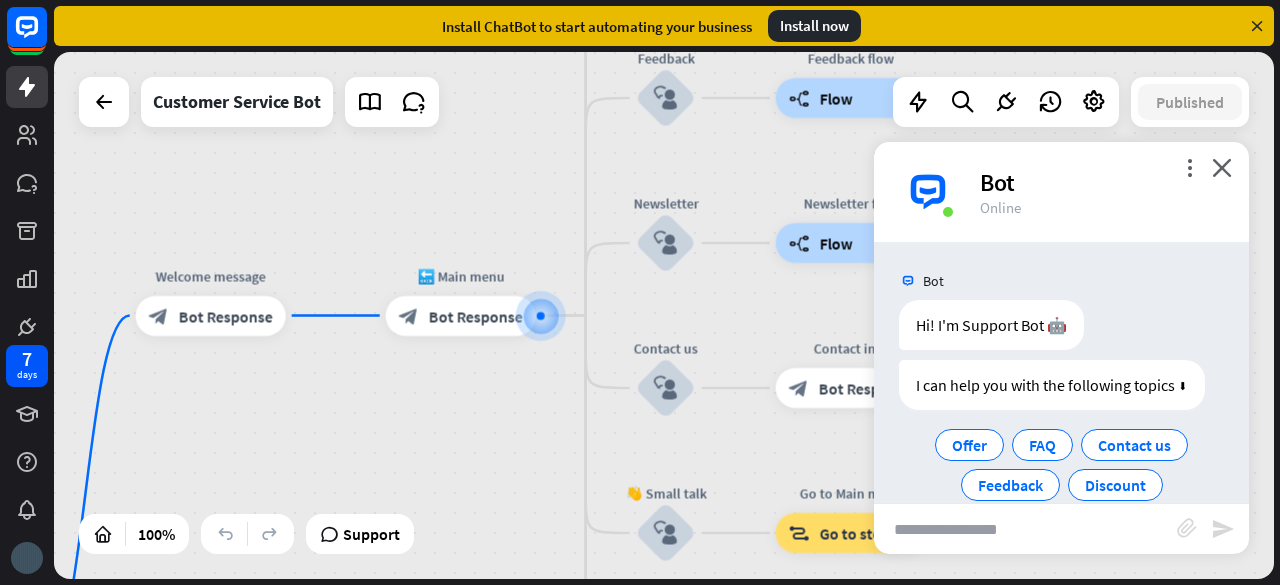 scroll, scrollTop: 91, scrollLeft: 0, axis: vertical 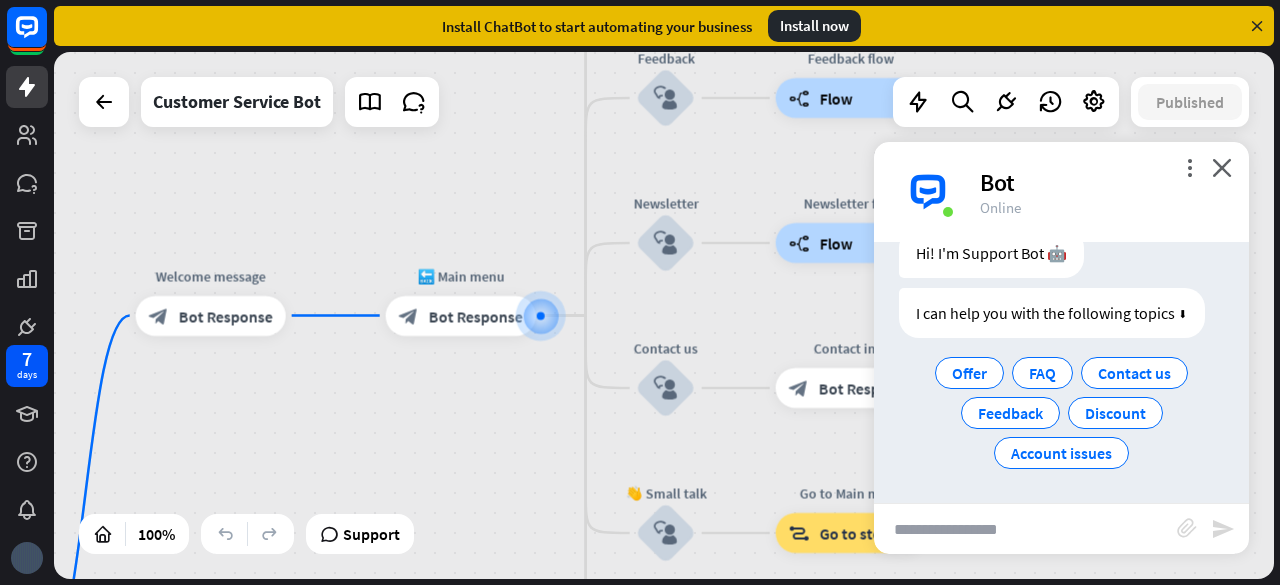 click at bounding box center [1025, 529] 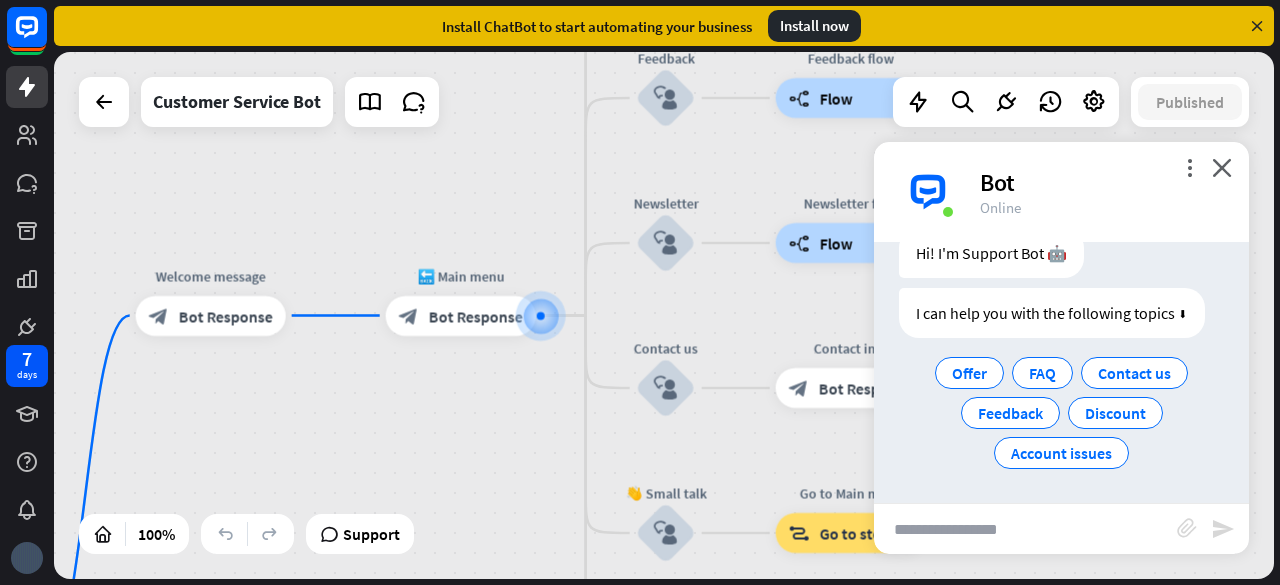 paste on "**********" 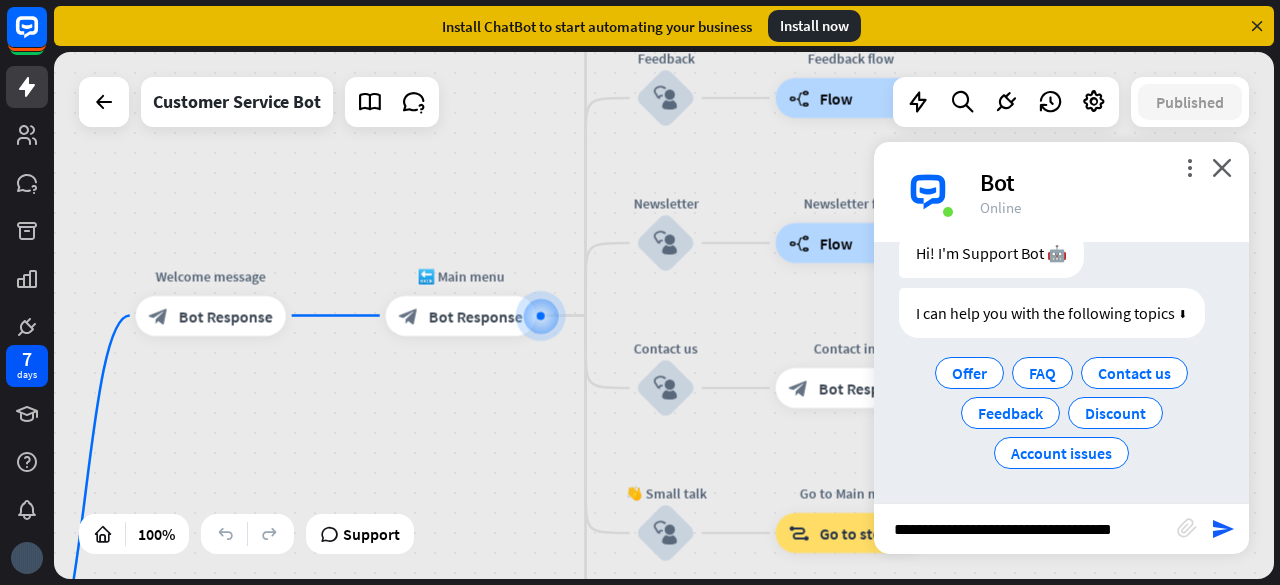 scroll, scrollTop: 0, scrollLeft: 0, axis: both 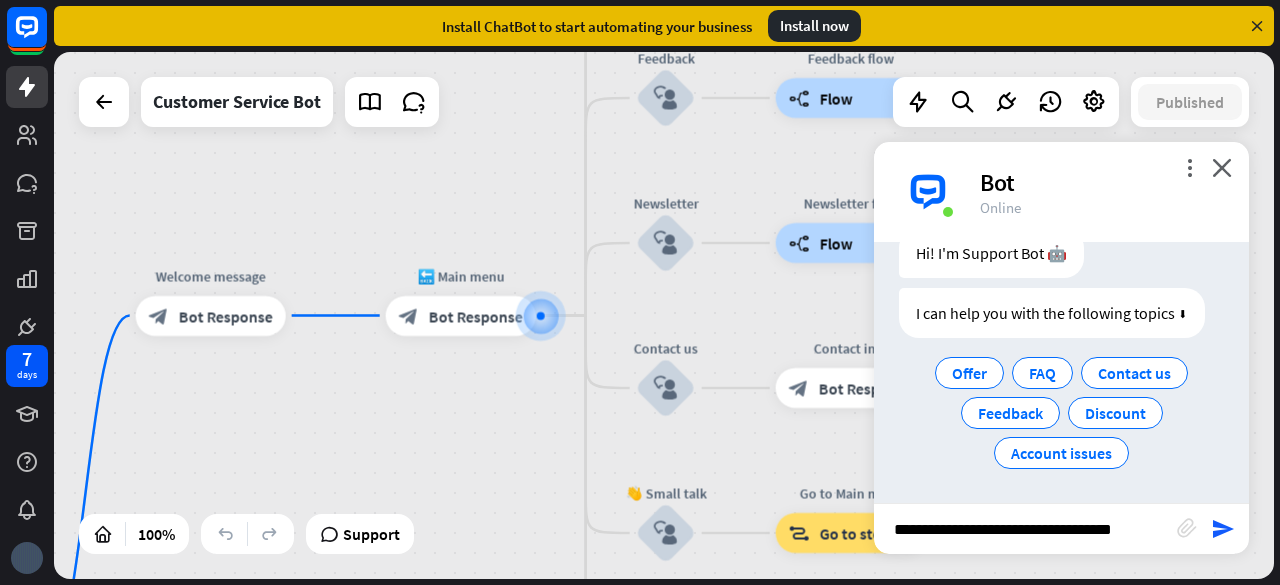 click on "**********" at bounding box center (1025, 529) 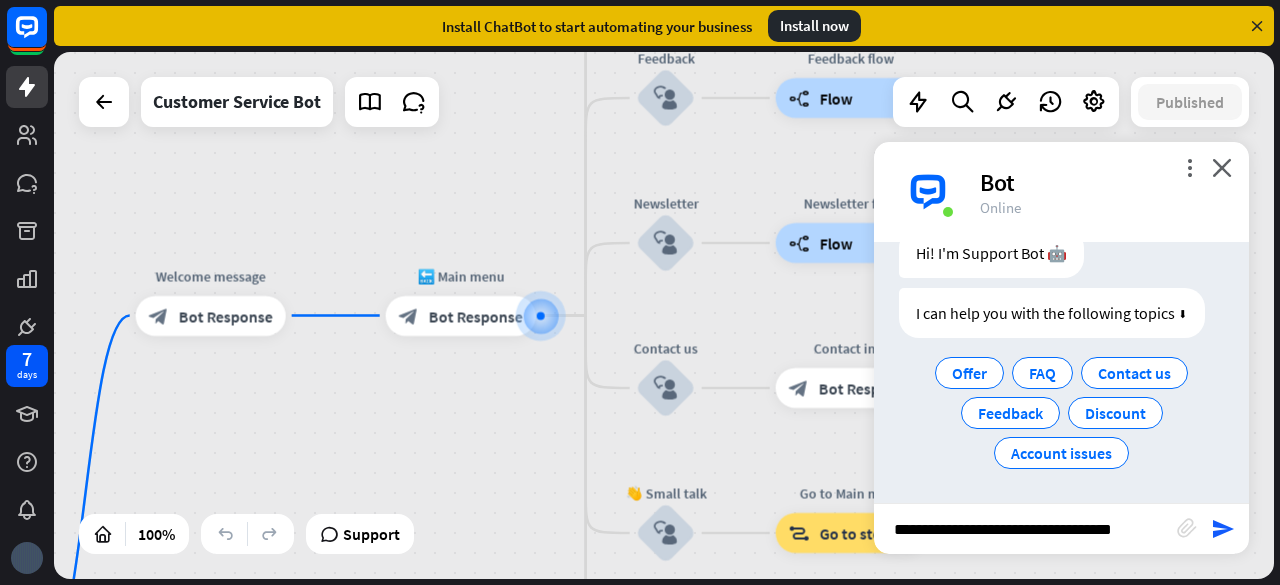 paste on "**********" 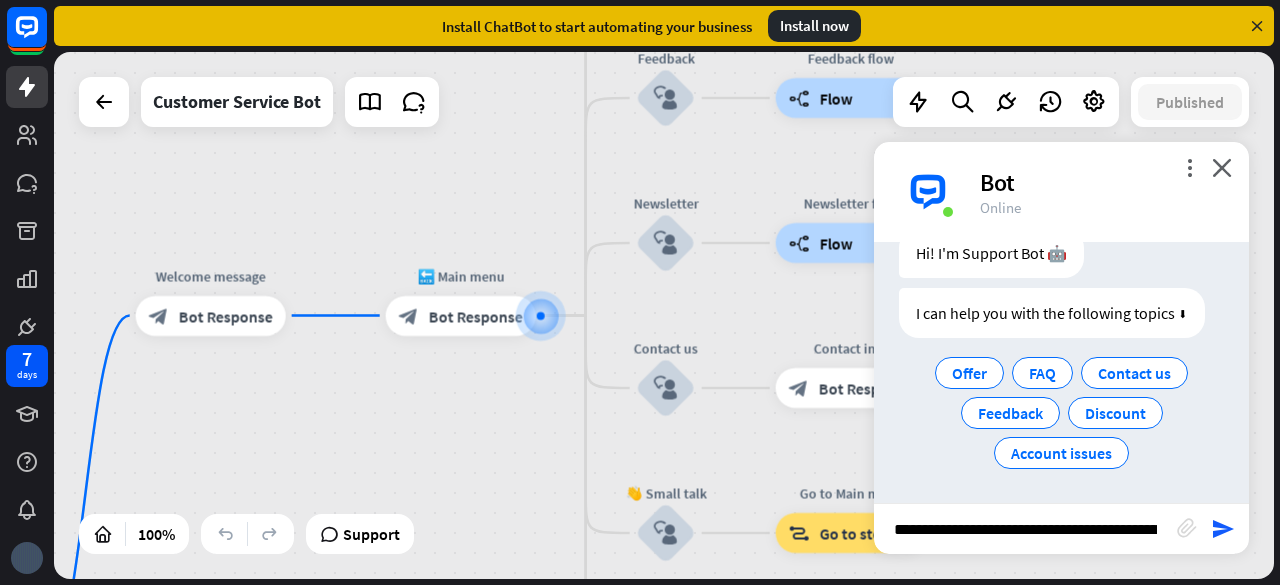 scroll, scrollTop: 0, scrollLeft: 1165, axis: horizontal 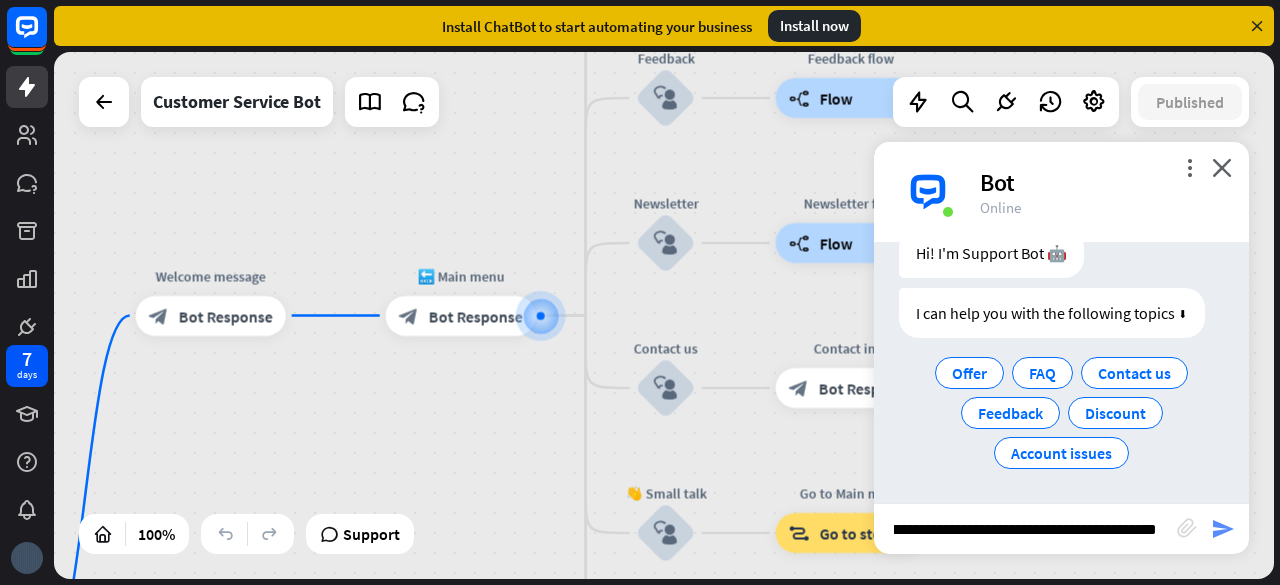 type on "**********" 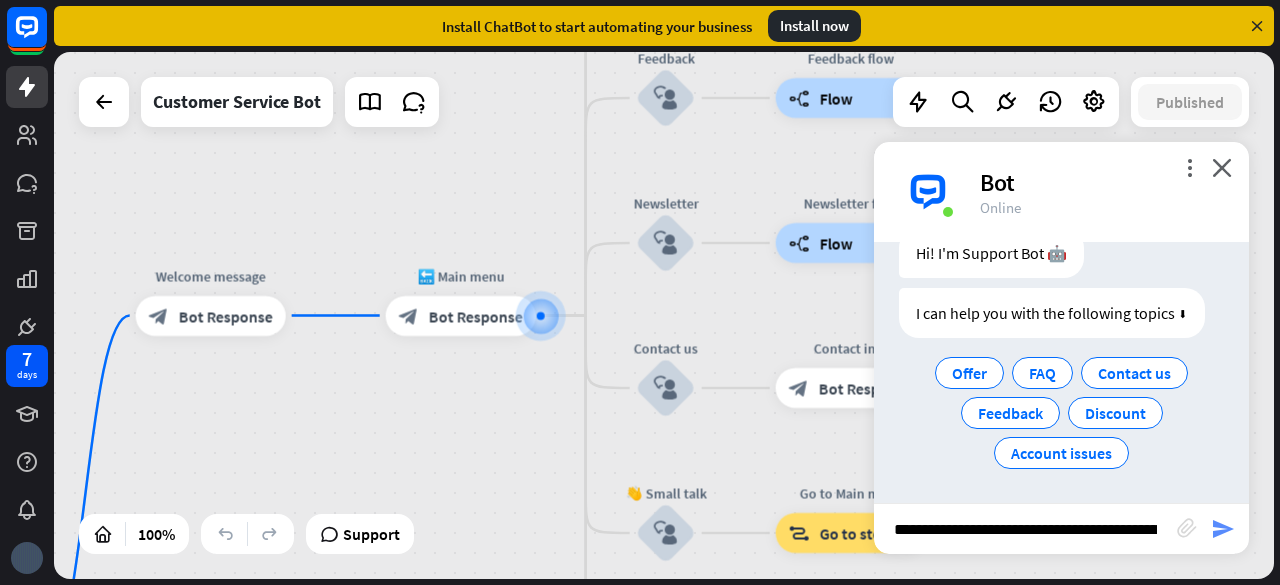 click on "send" at bounding box center (1223, 529) 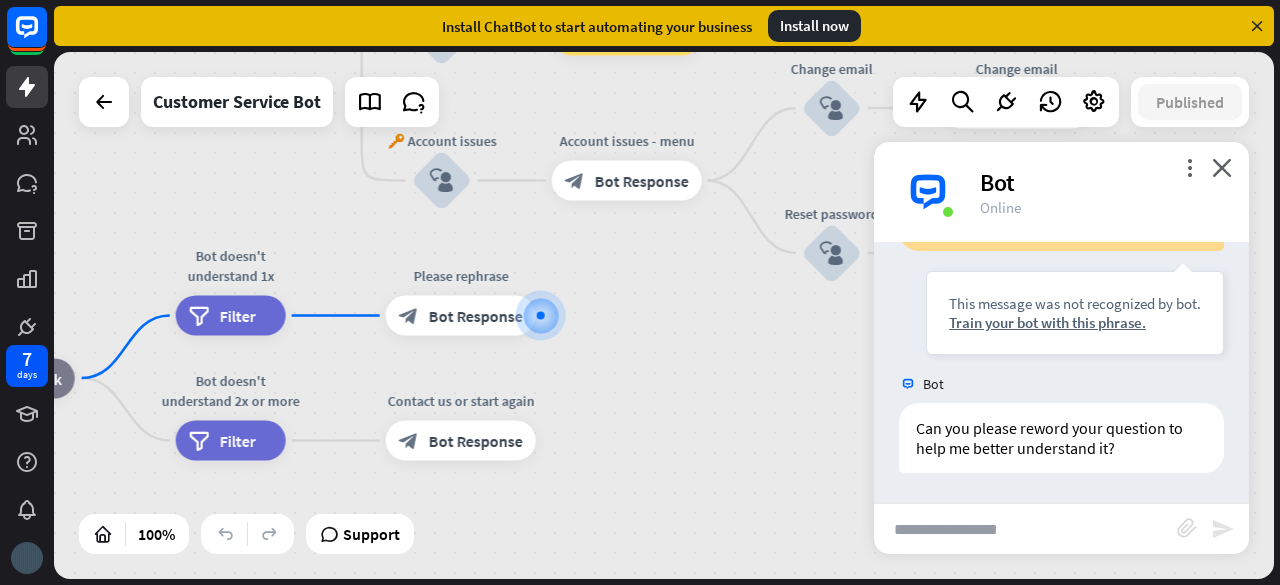 scroll, scrollTop: 395, scrollLeft: 0, axis: vertical 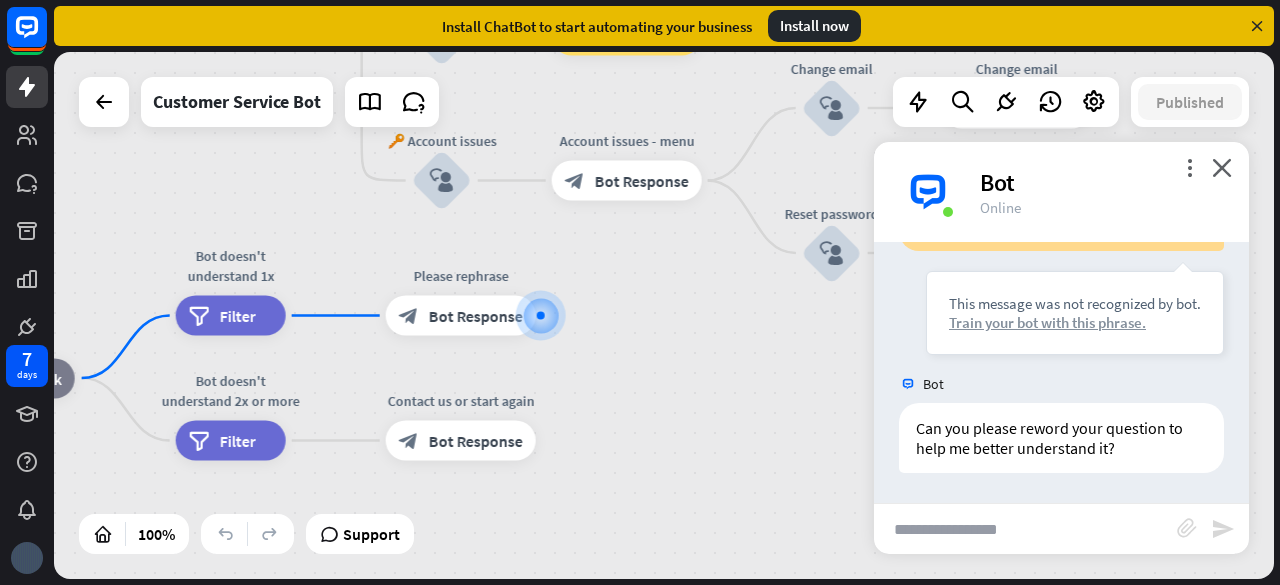 drag, startPoint x: 921, startPoint y: 301, endPoint x: 1162, endPoint y: 324, distance: 242.09502 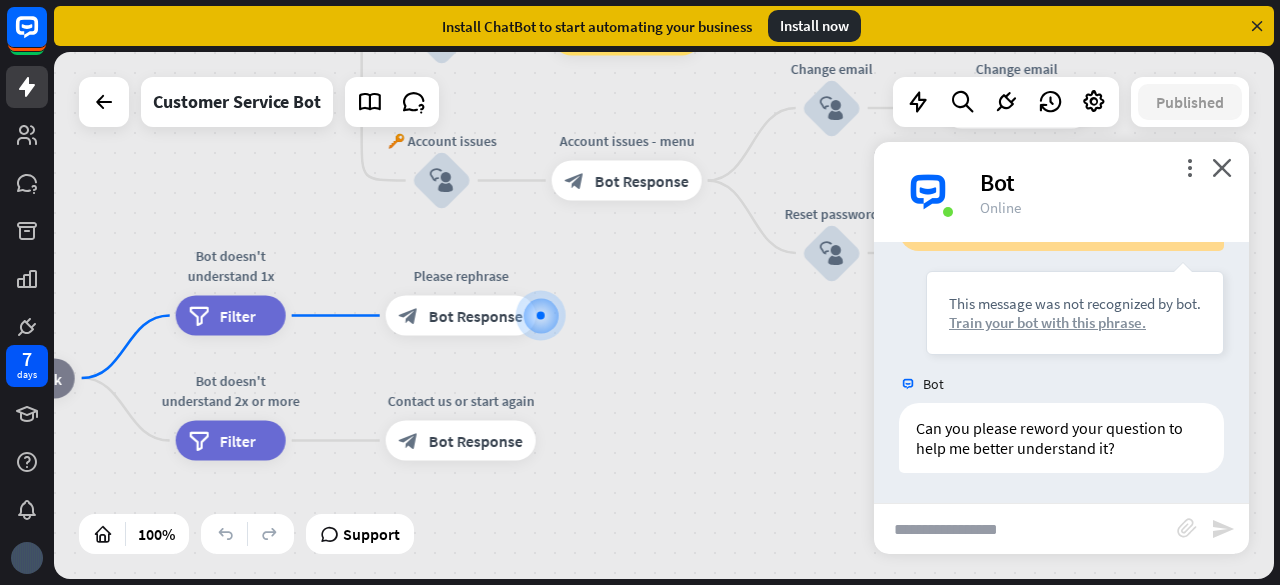 click on "This message was not recognized by bot.
Train your bot with this phrase." at bounding box center [1075, 313] 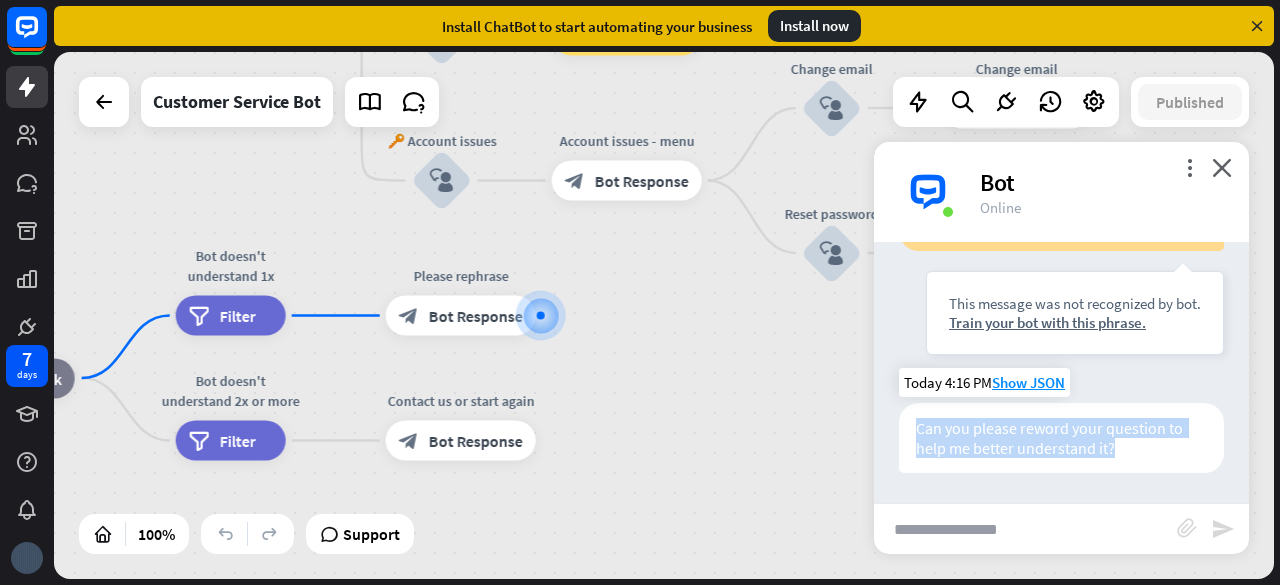 drag, startPoint x: 903, startPoint y: 426, endPoint x: 1142, endPoint y: 454, distance: 240.63458 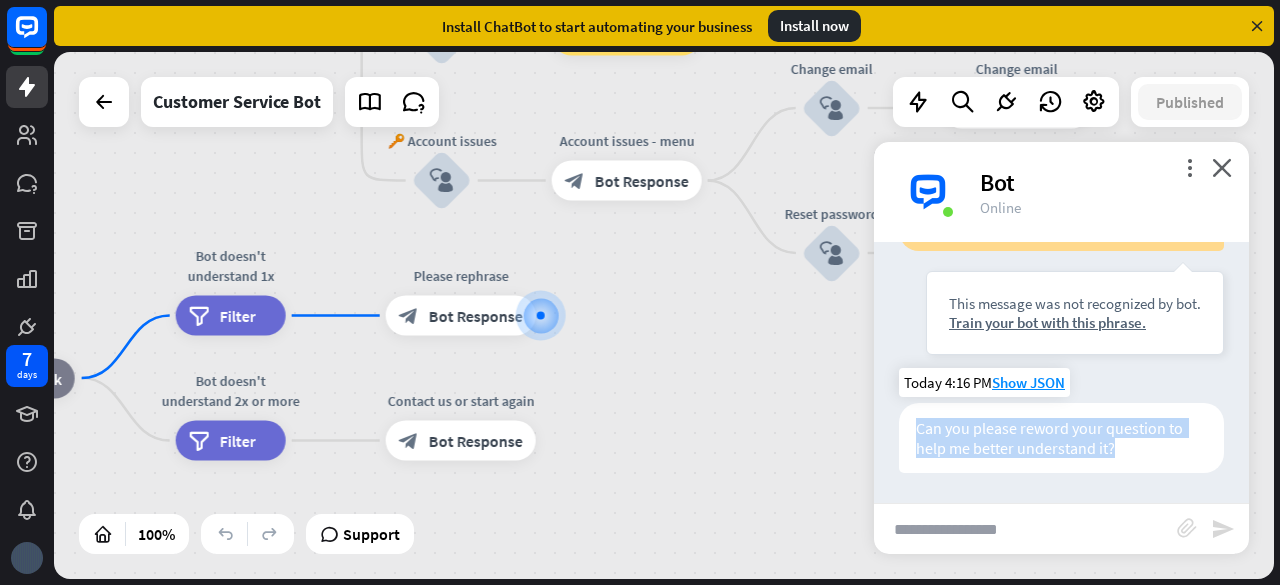 click on "Can you please reword your question to help me better understand it?" at bounding box center [1061, 438] 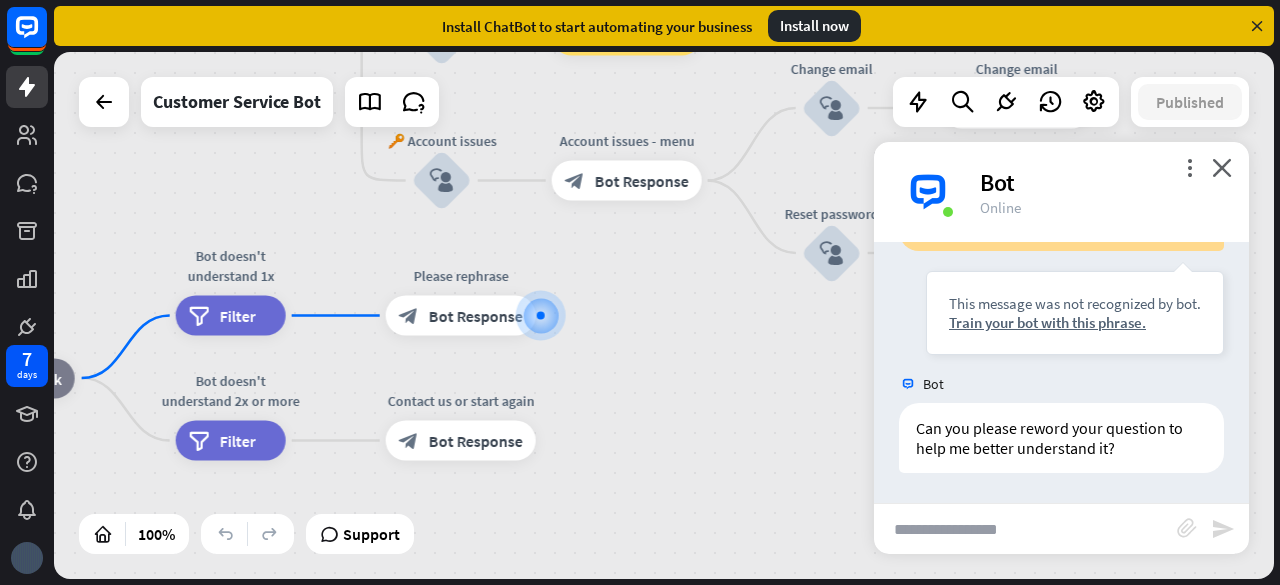 click at bounding box center [1025, 529] 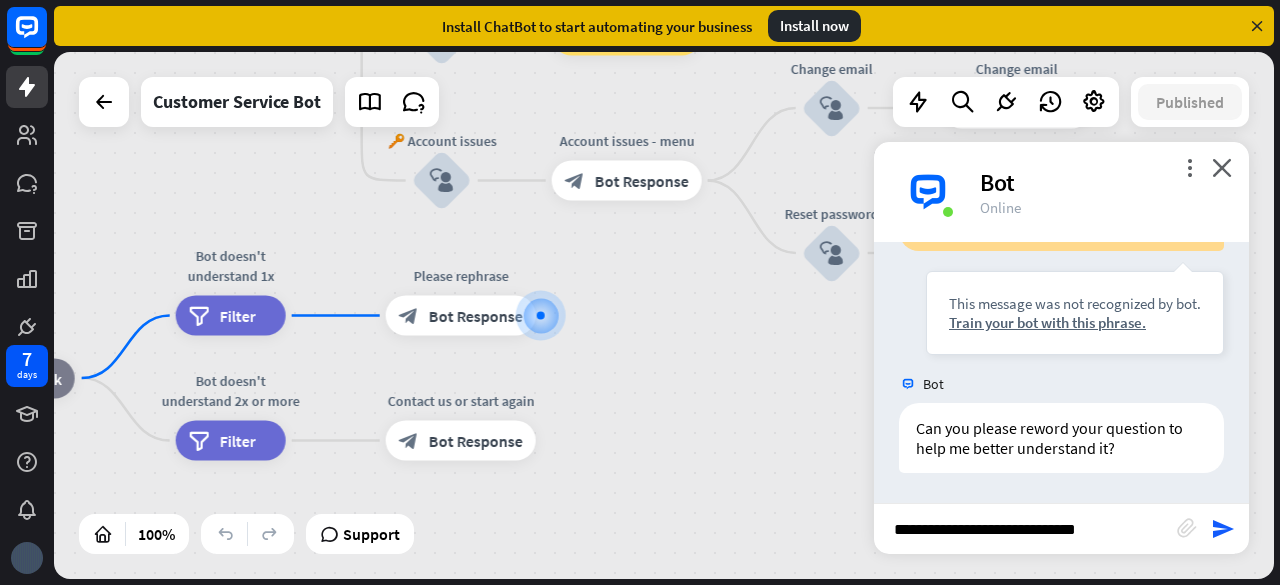 paste on "**********" 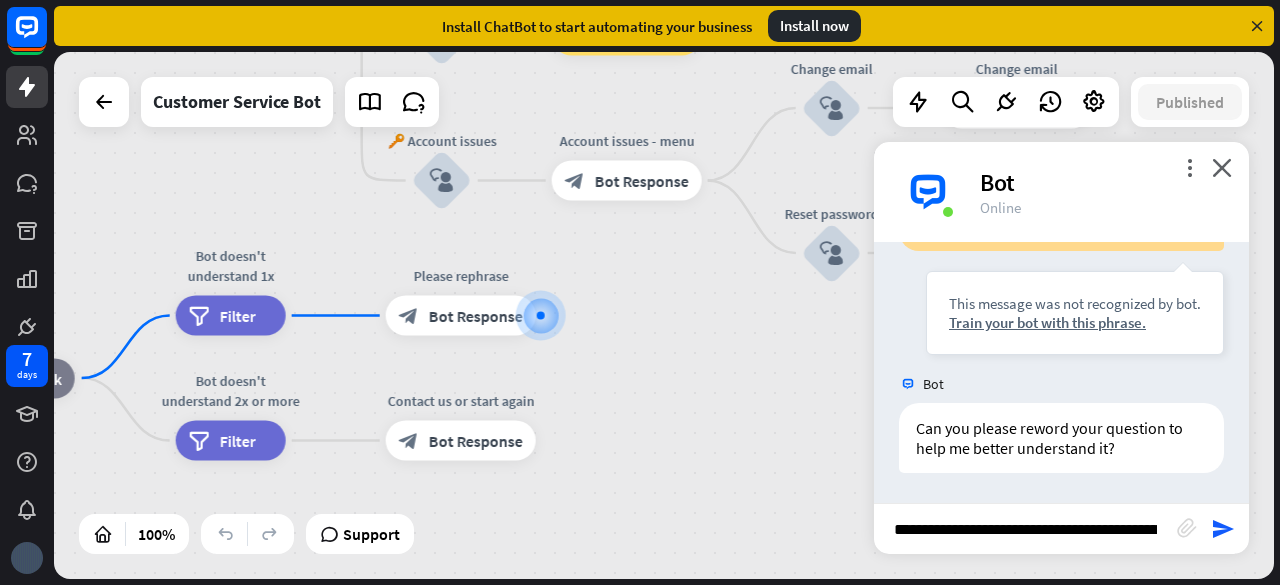 scroll, scrollTop: 0, scrollLeft: 1104, axis: horizontal 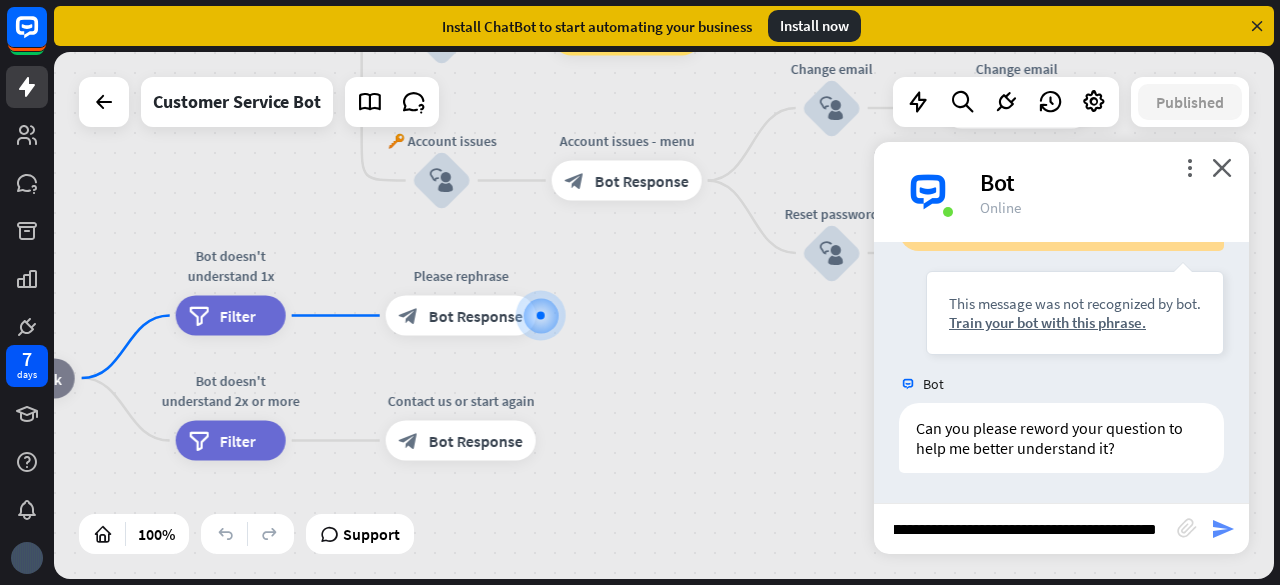 type on "**********" 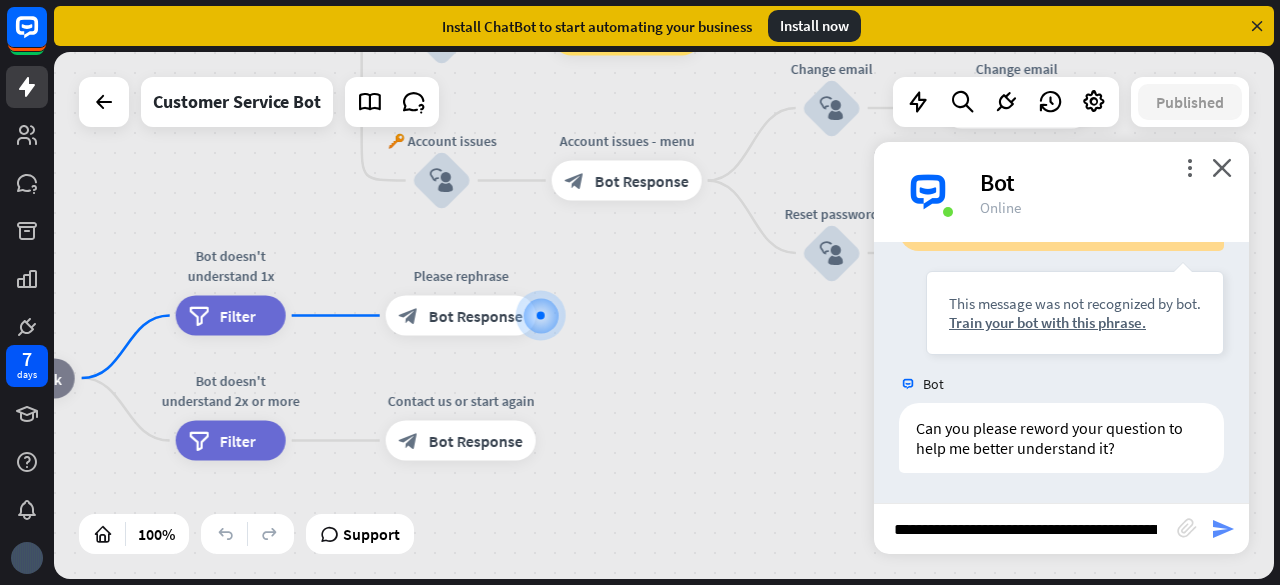 click on "send" at bounding box center (1223, 529) 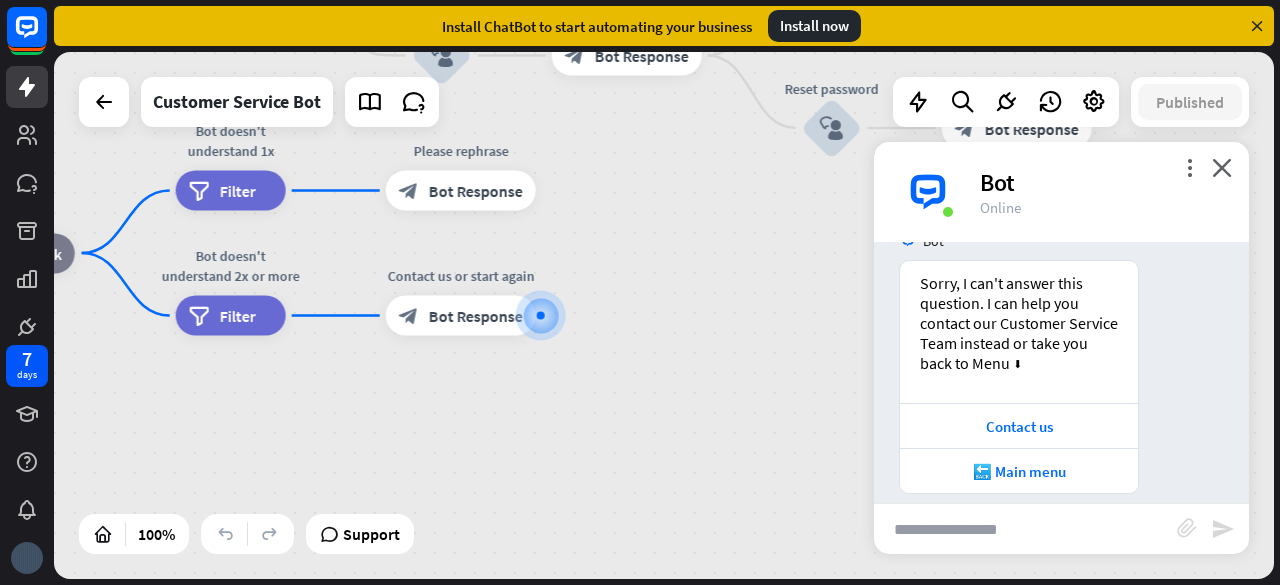 scroll, scrollTop: 998, scrollLeft: 0, axis: vertical 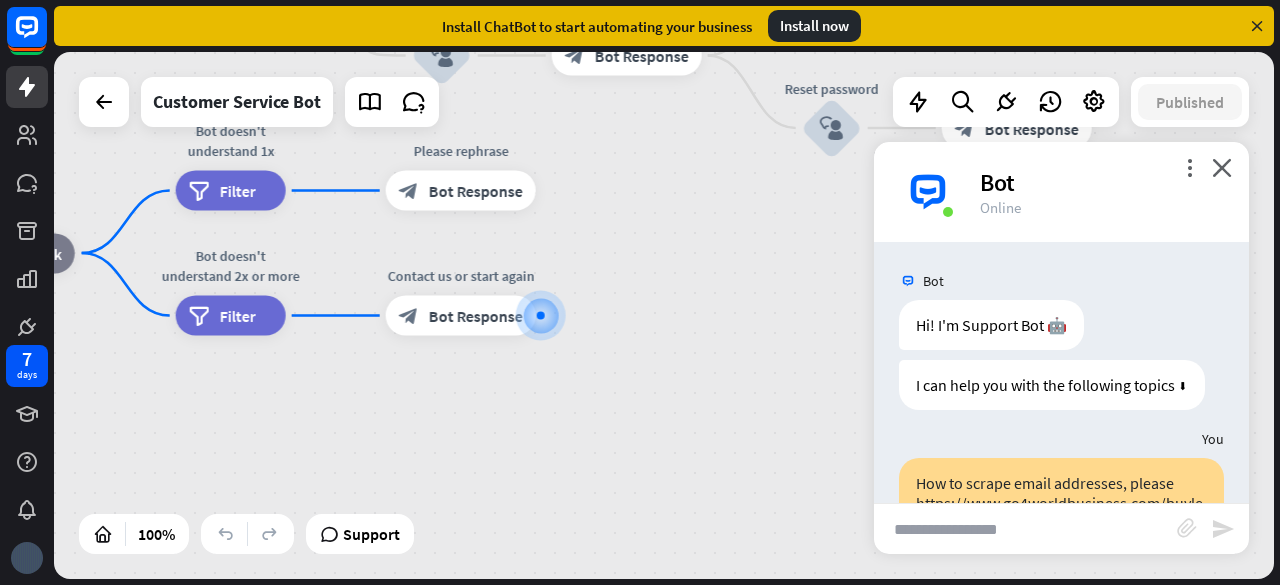 click at bounding box center [1257, 26] 